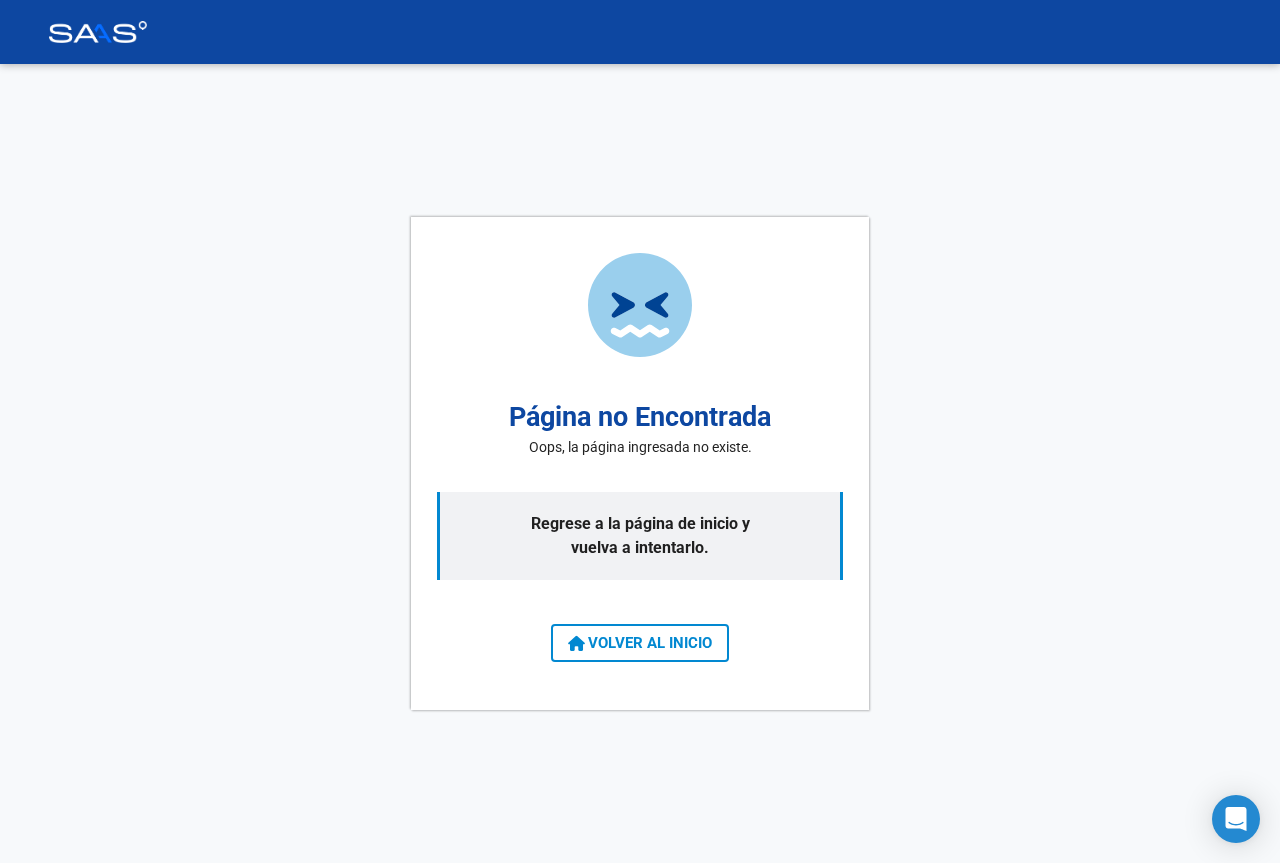 scroll, scrollTop: 0, scrollLeft: 0, axis: both 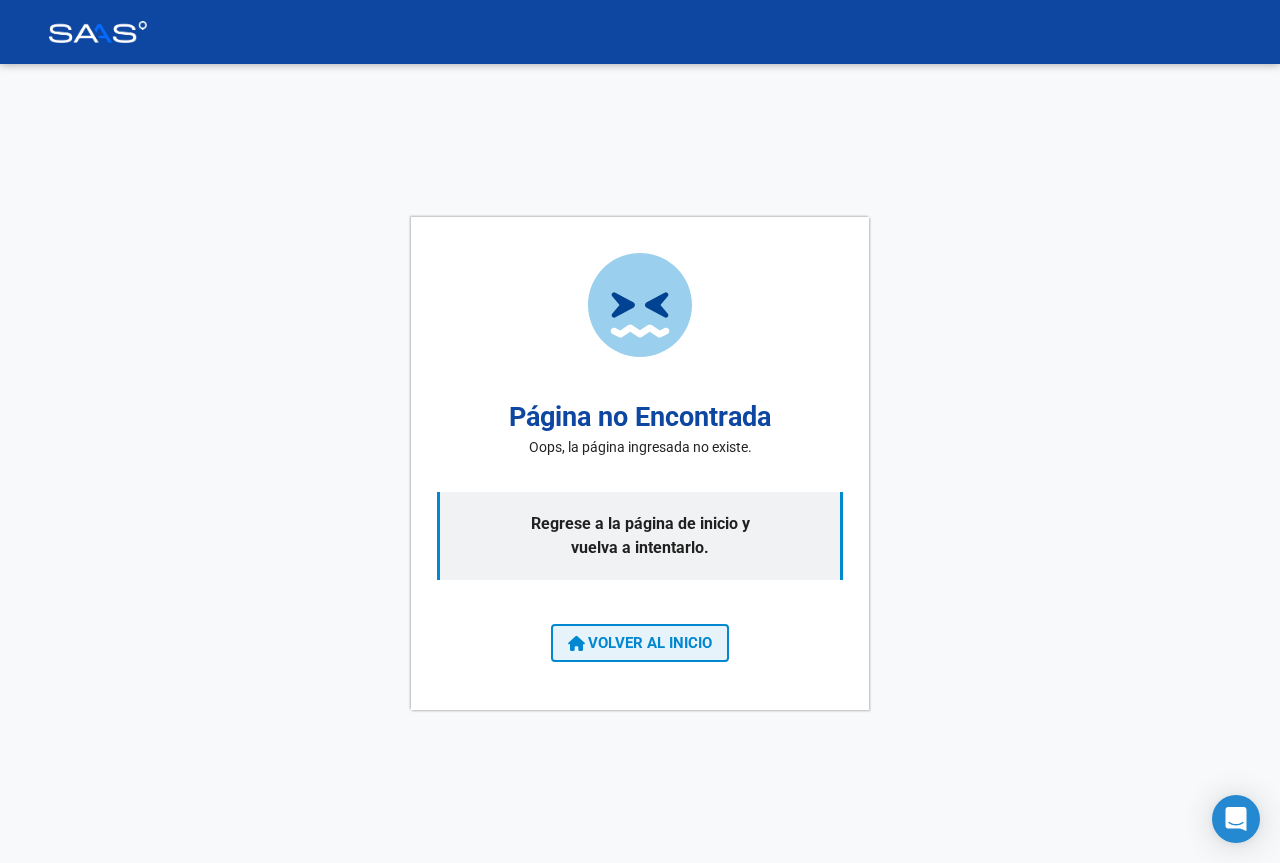 click on "VOLVER AL INICIO" 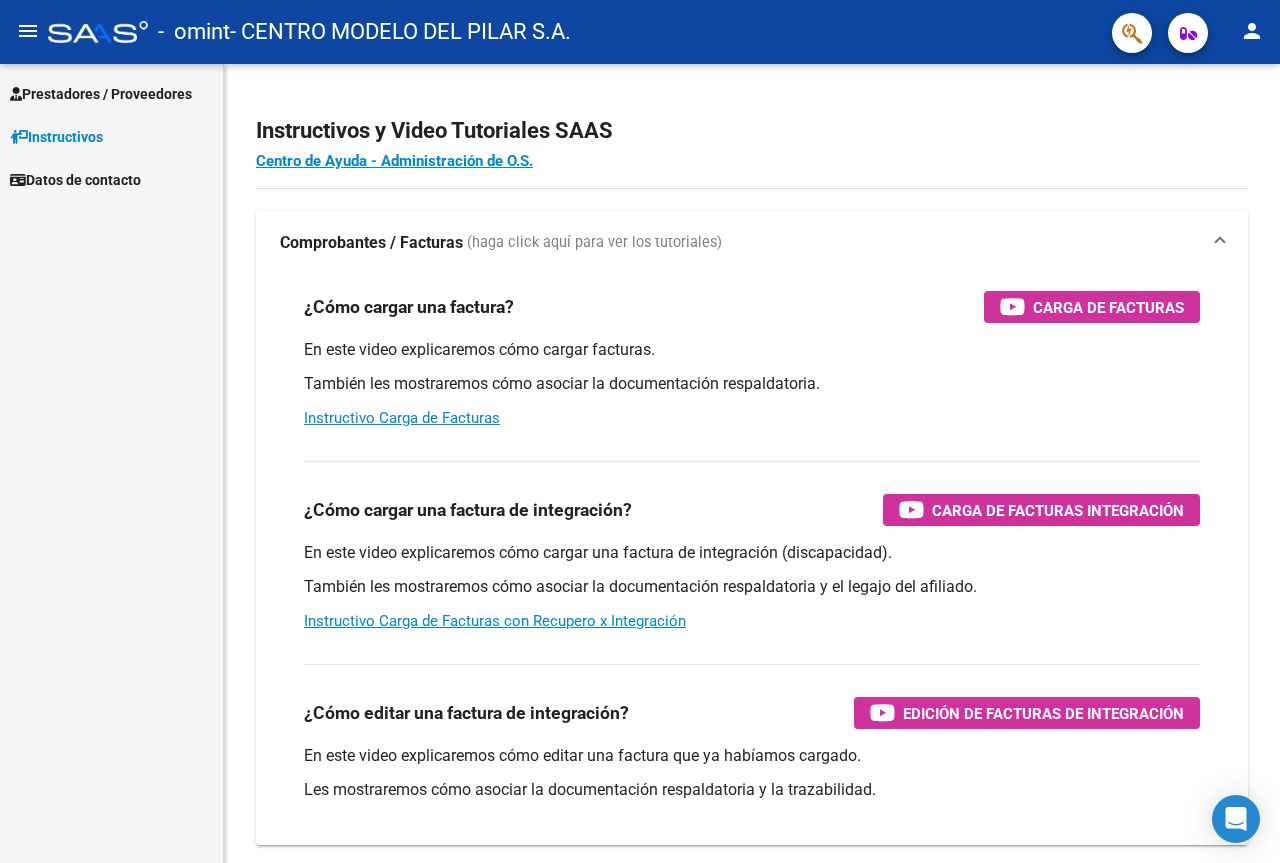 click on "Prestadores / Proveedores" at bounding box center [101, 94] 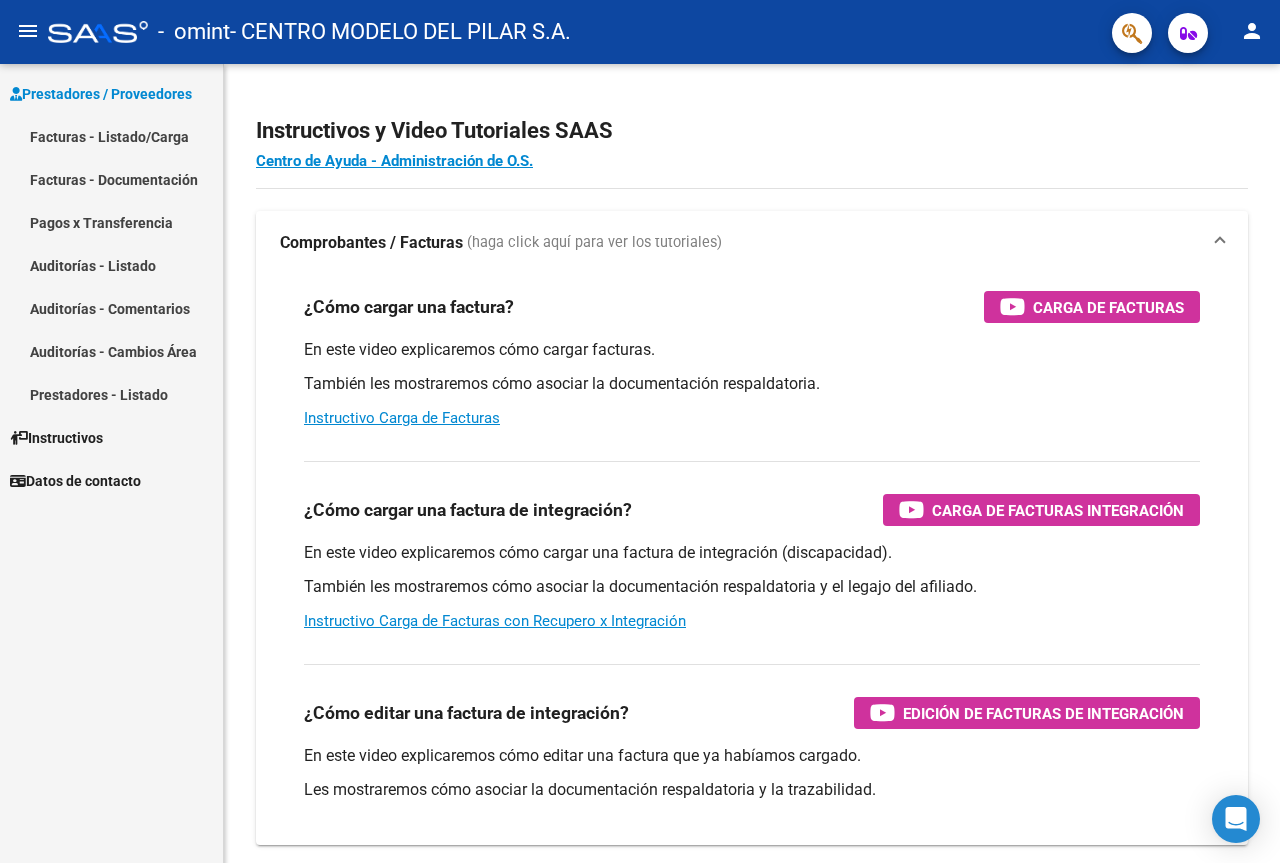 click on "Facturas - Listado/Carga" at bounding box center [111, 136] 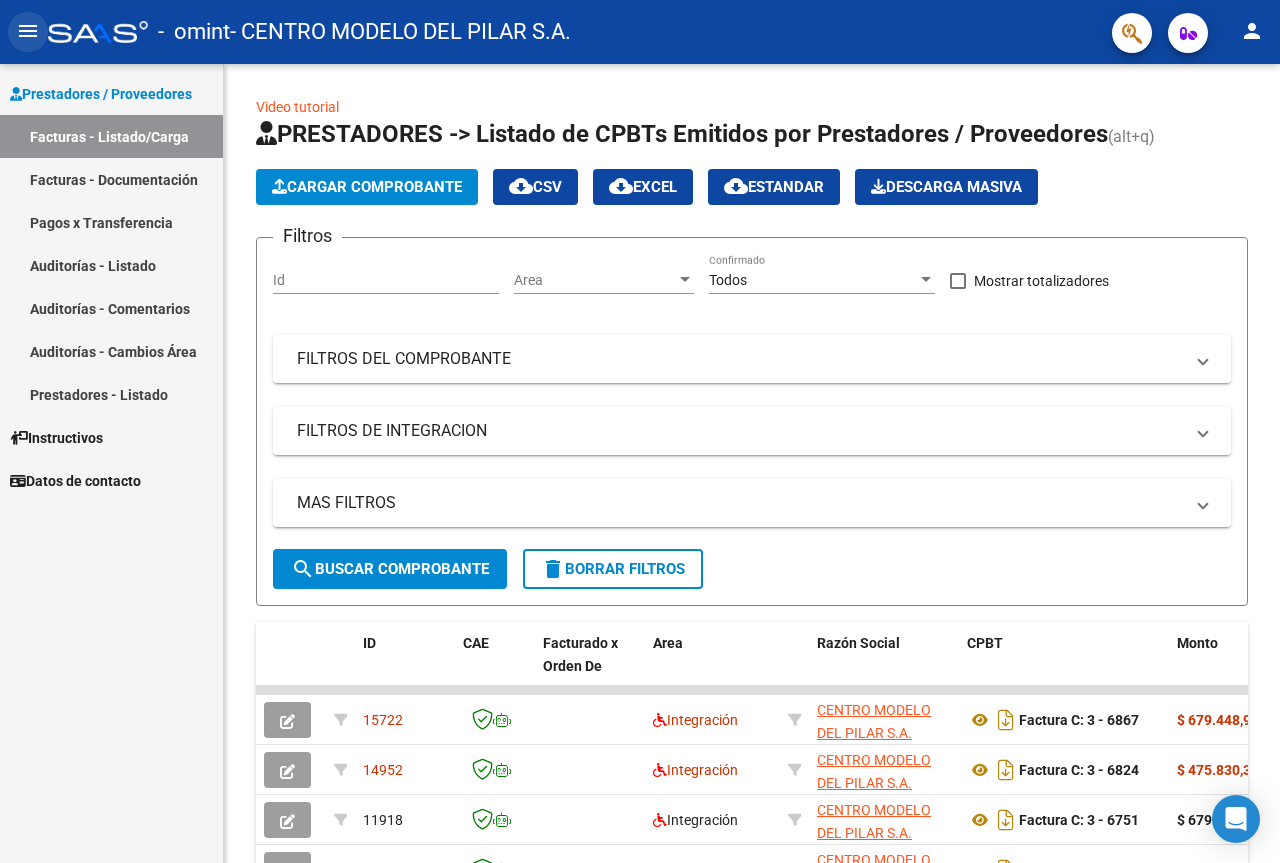 click on "menu" 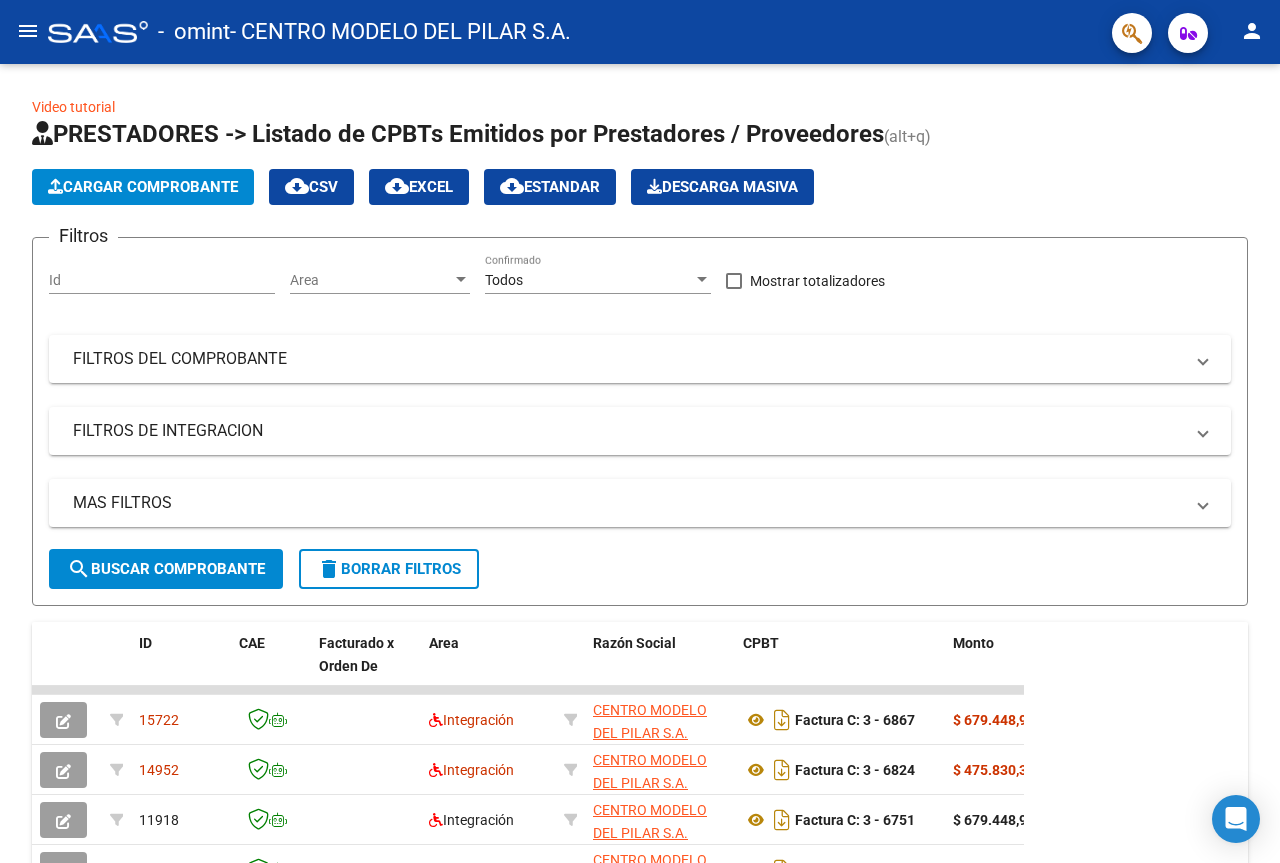 click on "menu" 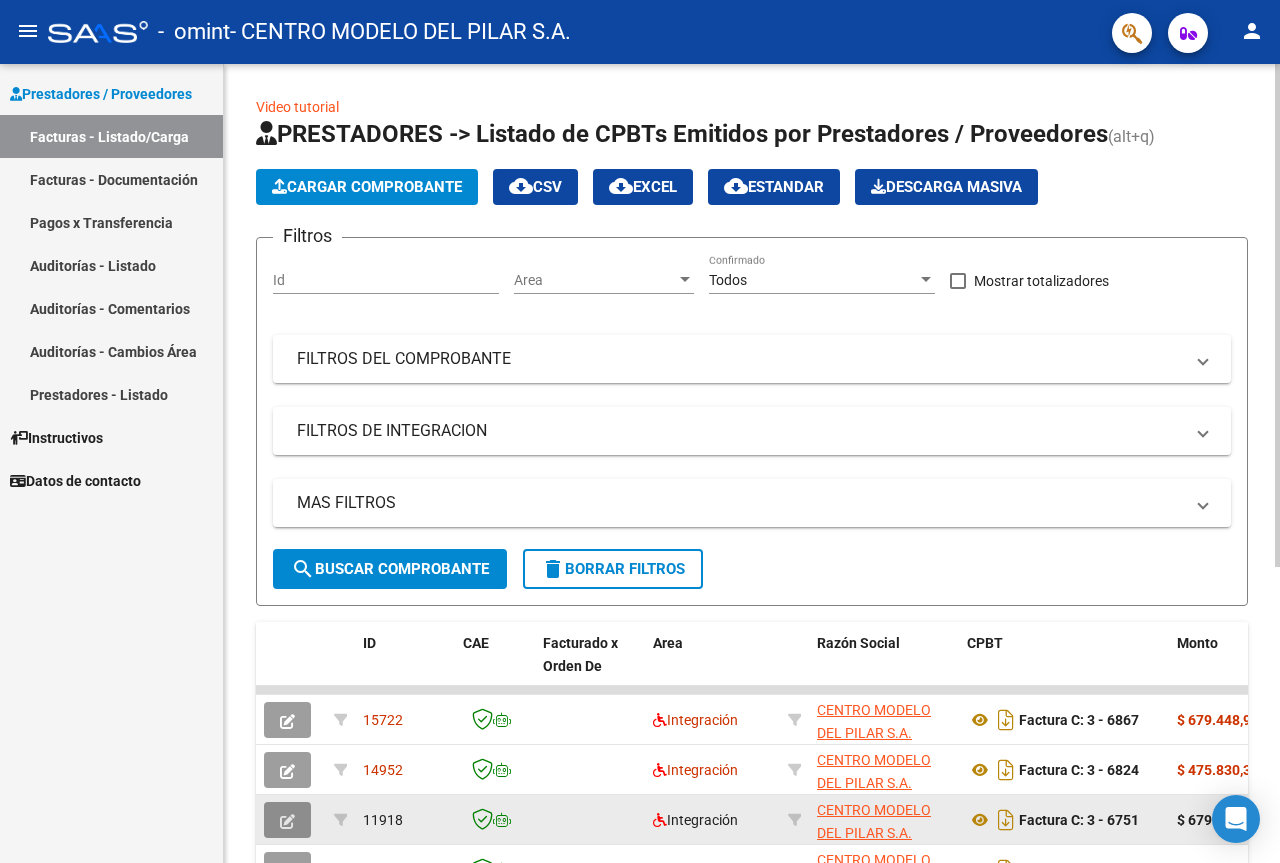 click 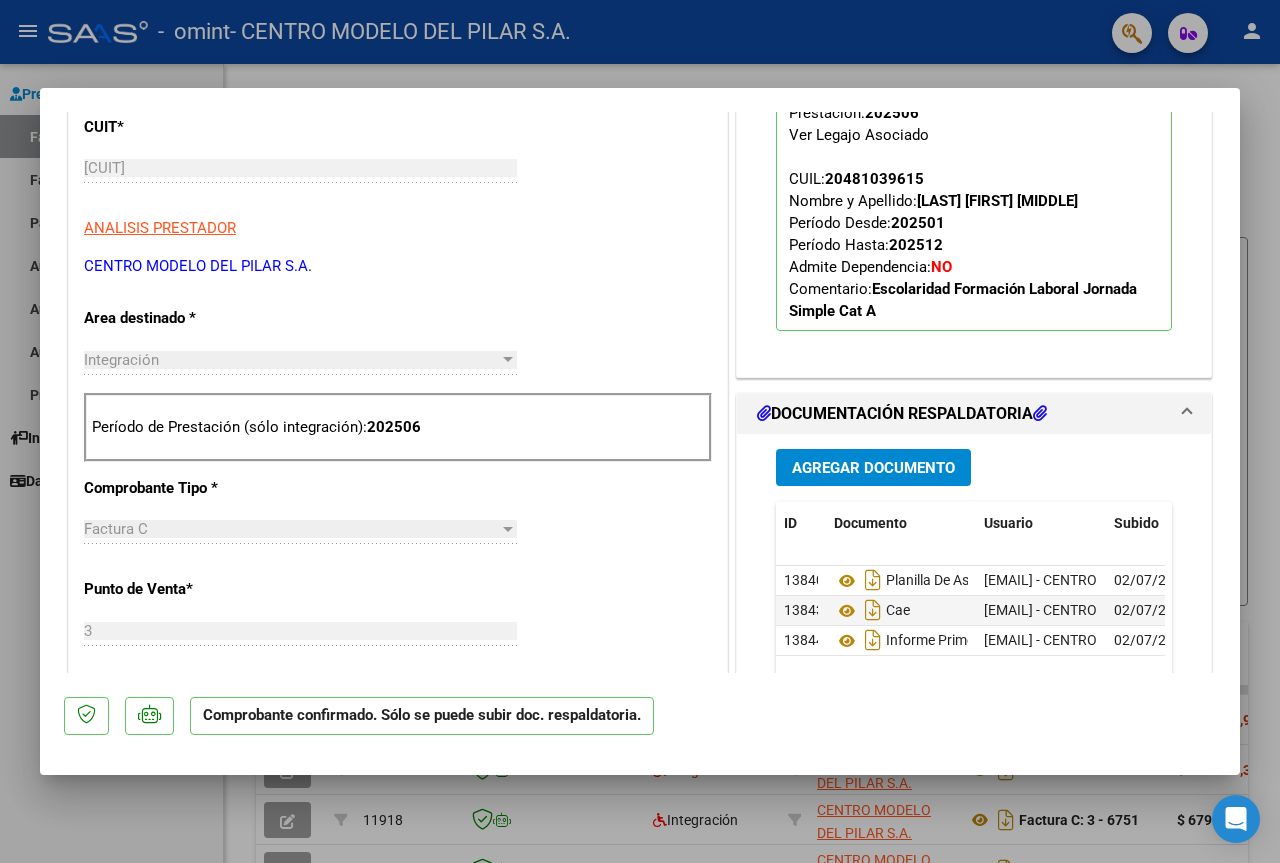 scroll, scrollTop: 0, scrollLeft: 0, axis: both 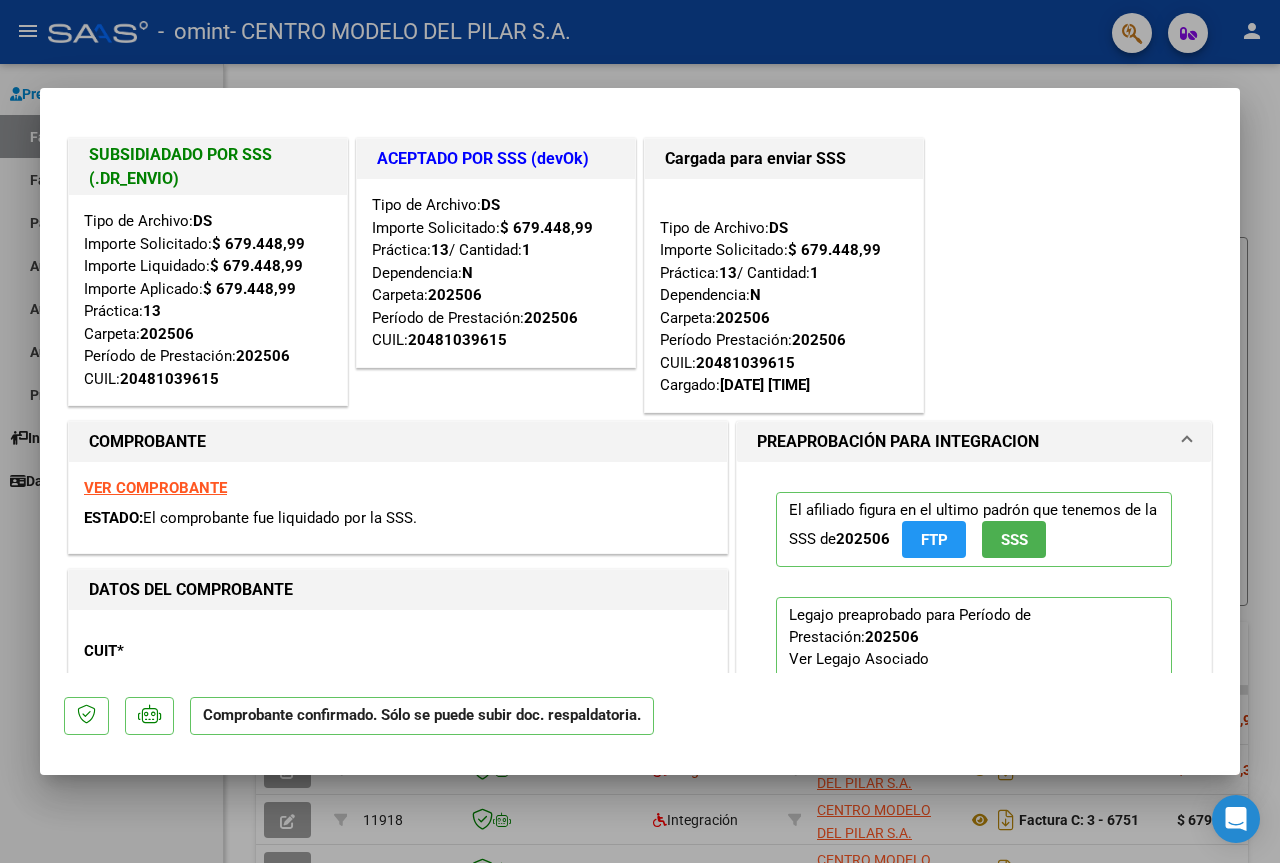 click at bounding box center [640, 431] 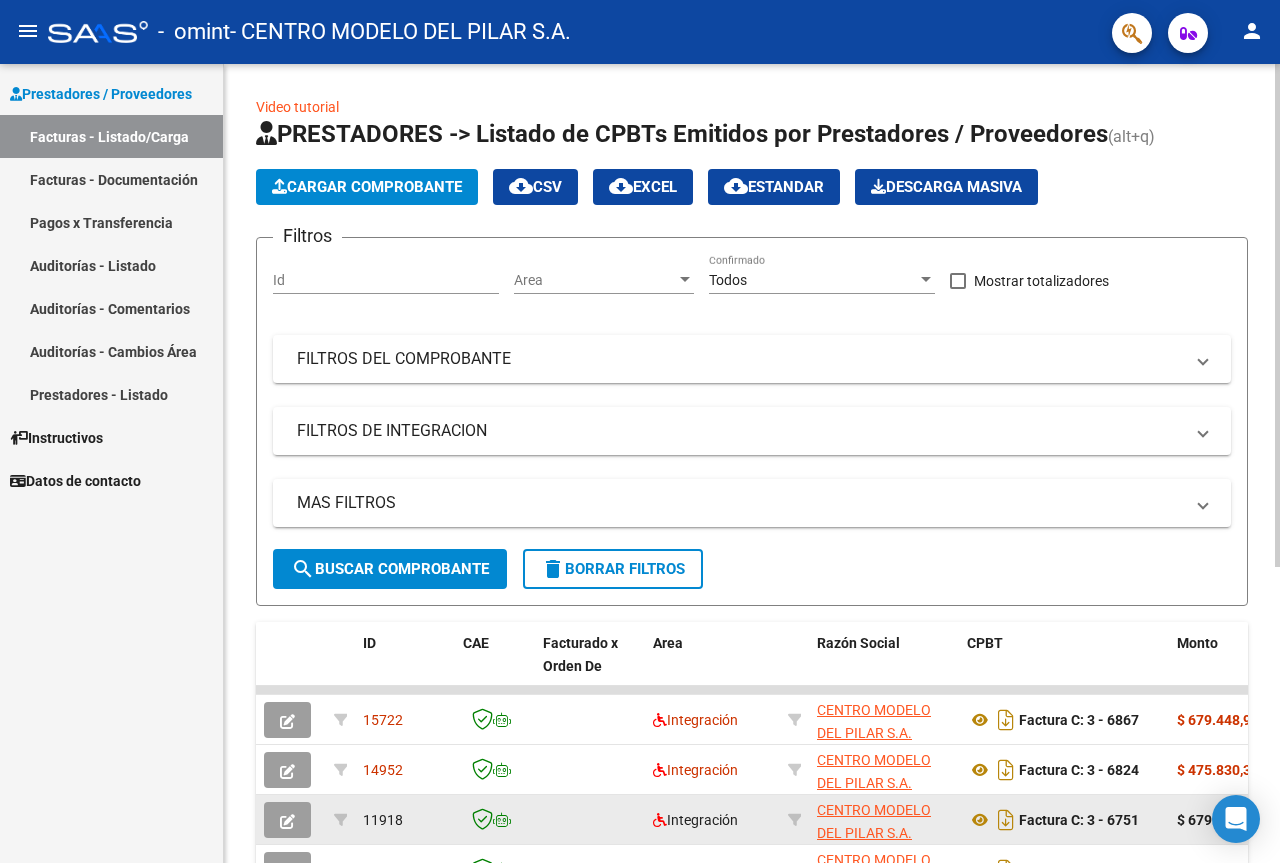 click 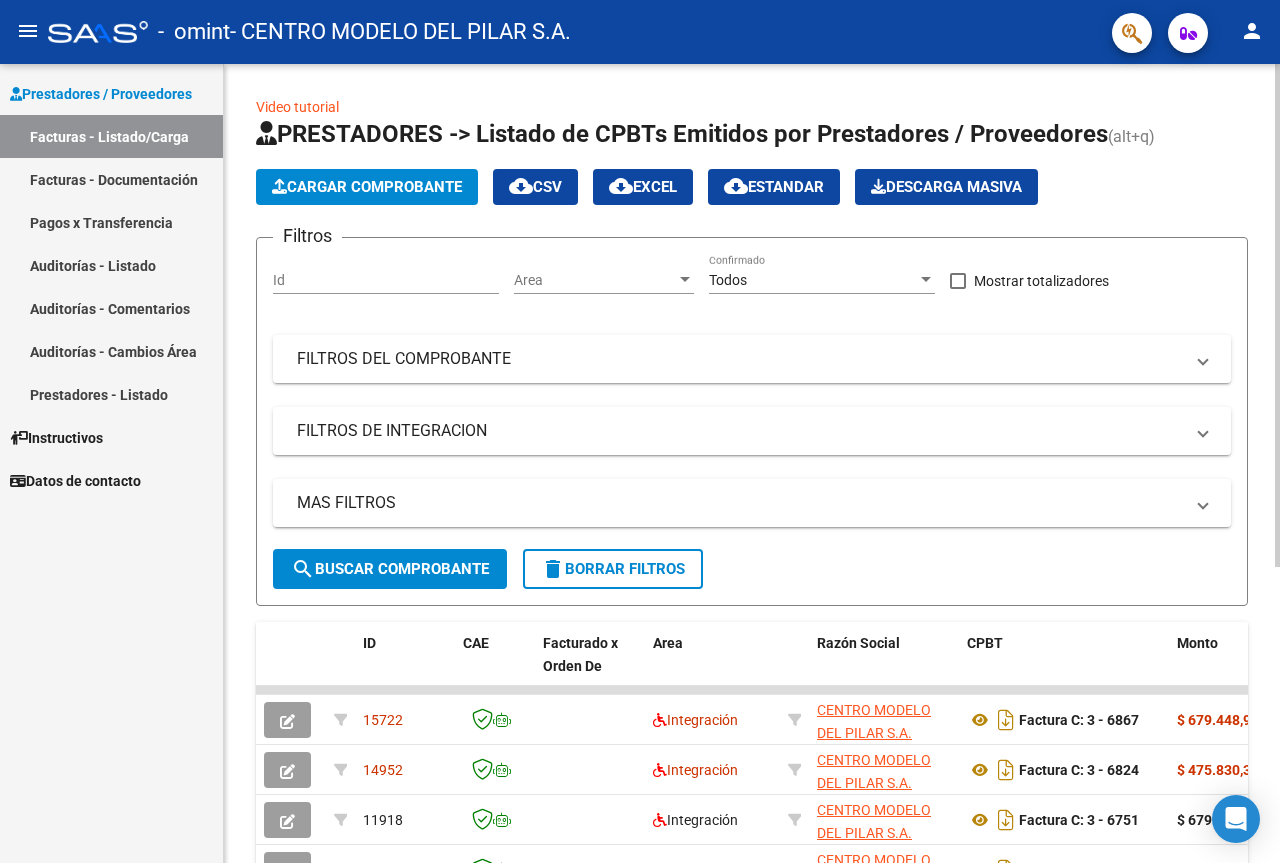 drag, startPoint x: 1259, startPoint y: 586, endPoint x: 1276, endPoint y: 674, distance: 89.62701 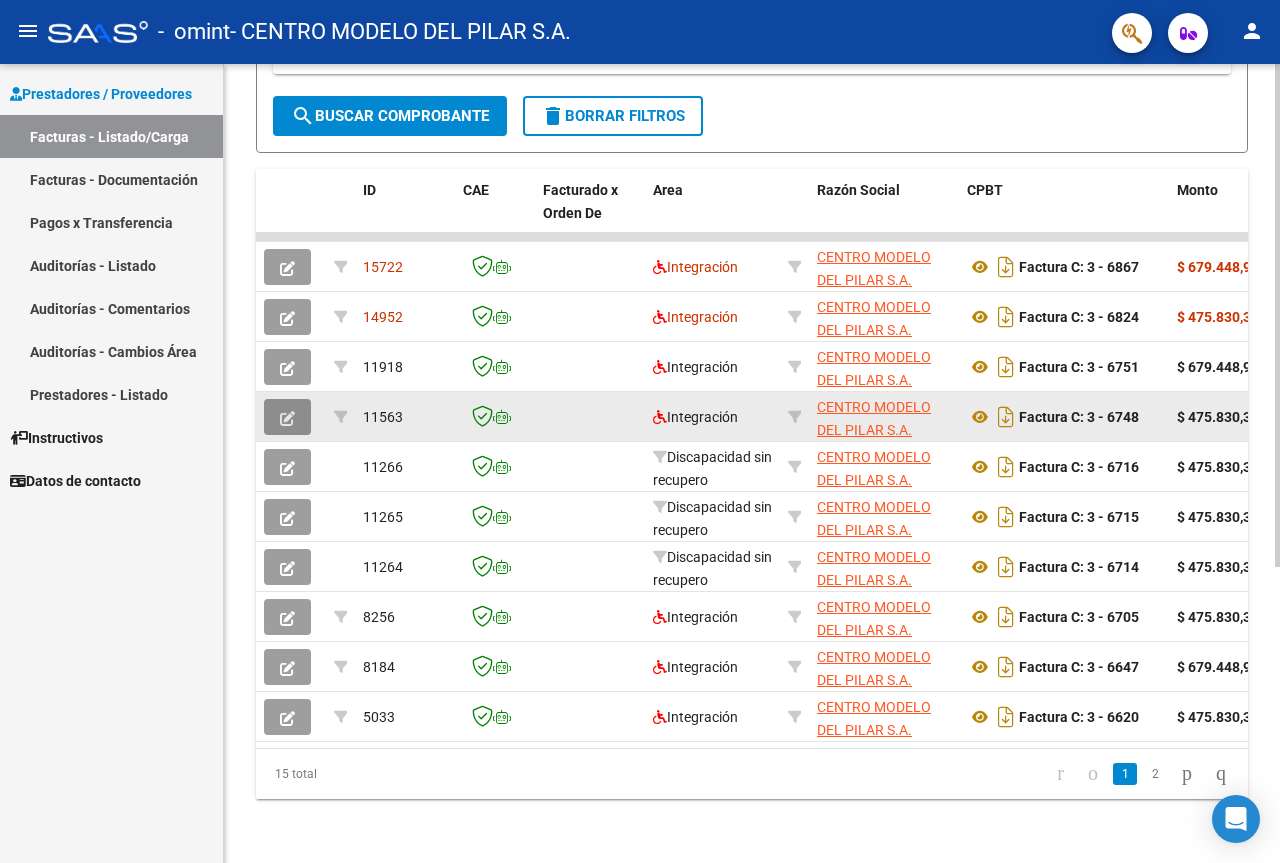 click 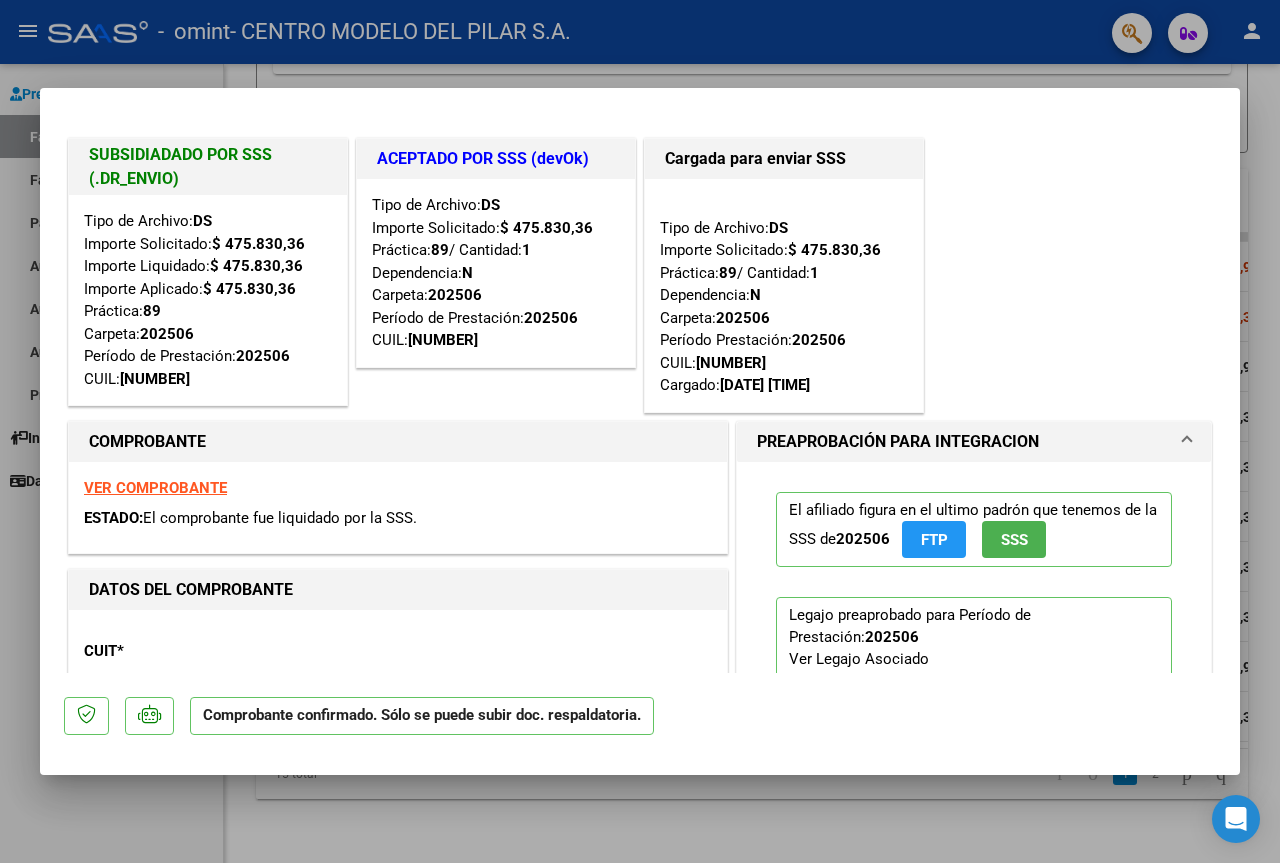 click at bounding box center [640, 431] 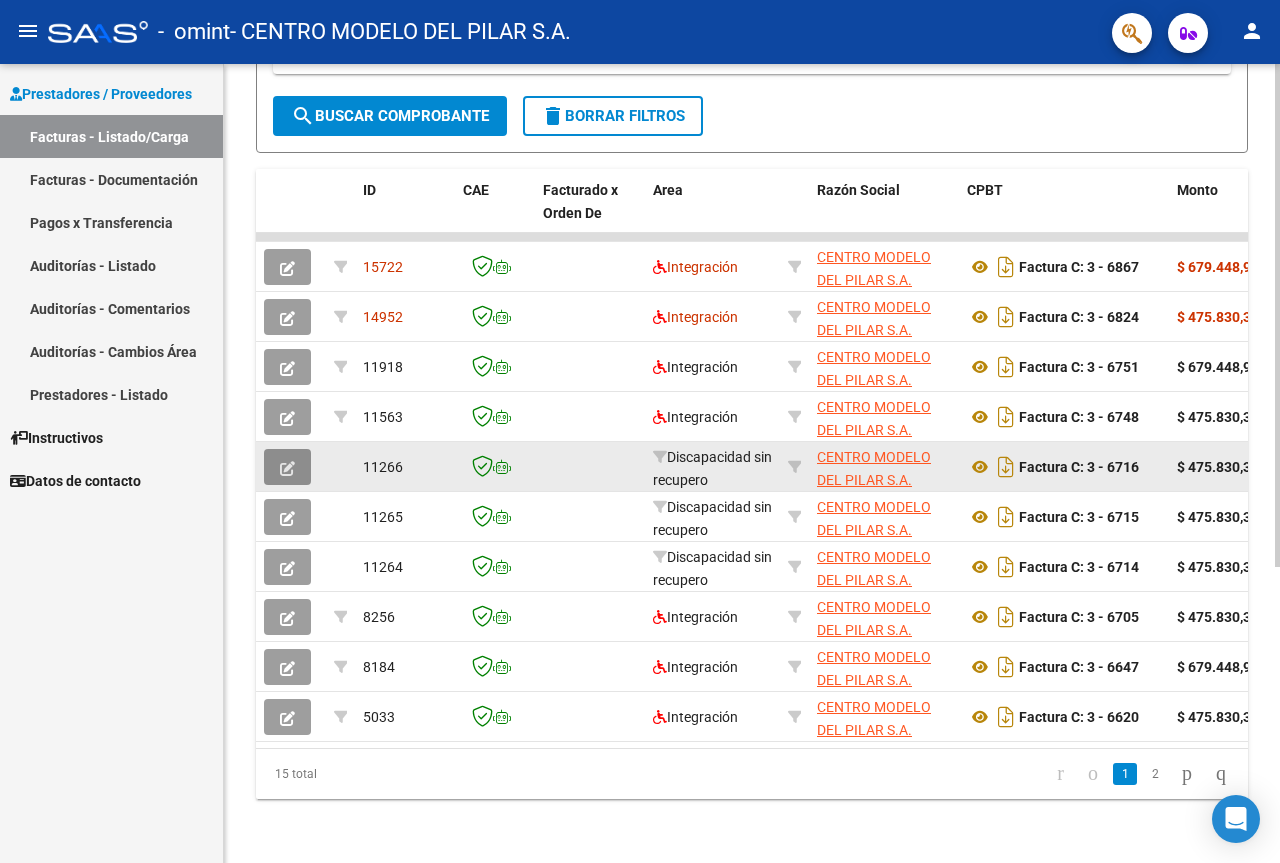 click 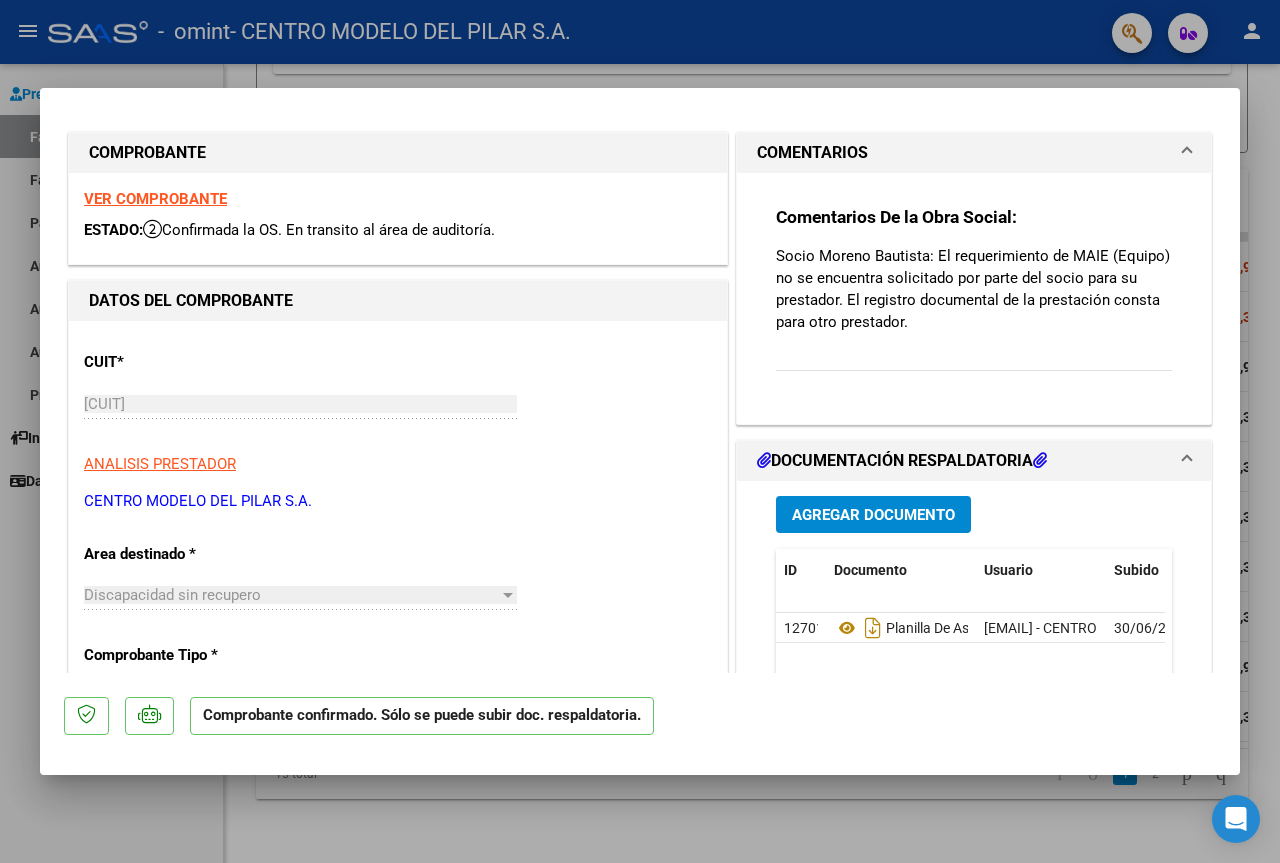 scroll, scrollTop: 0, scrollLeft: 0, axis: both 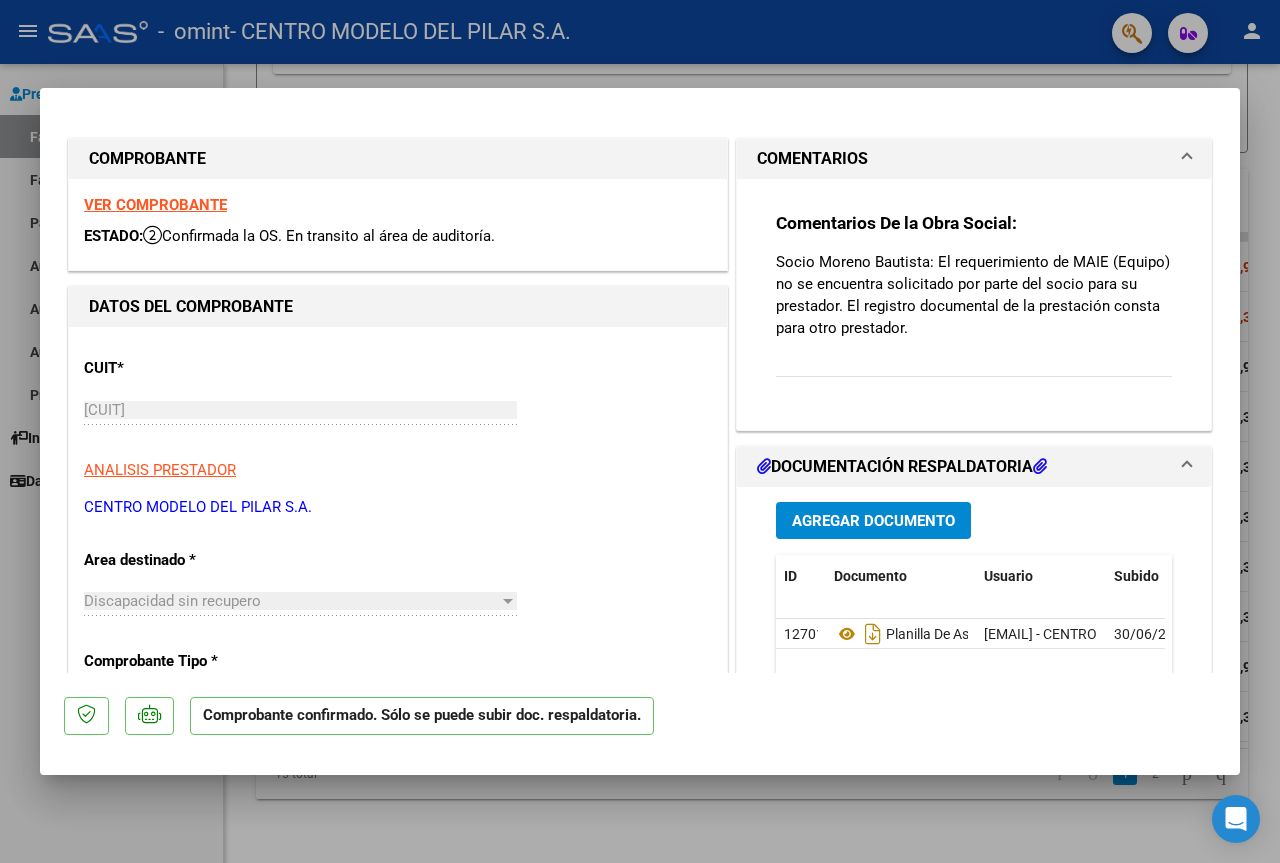 click at bounding box center [640, 431] 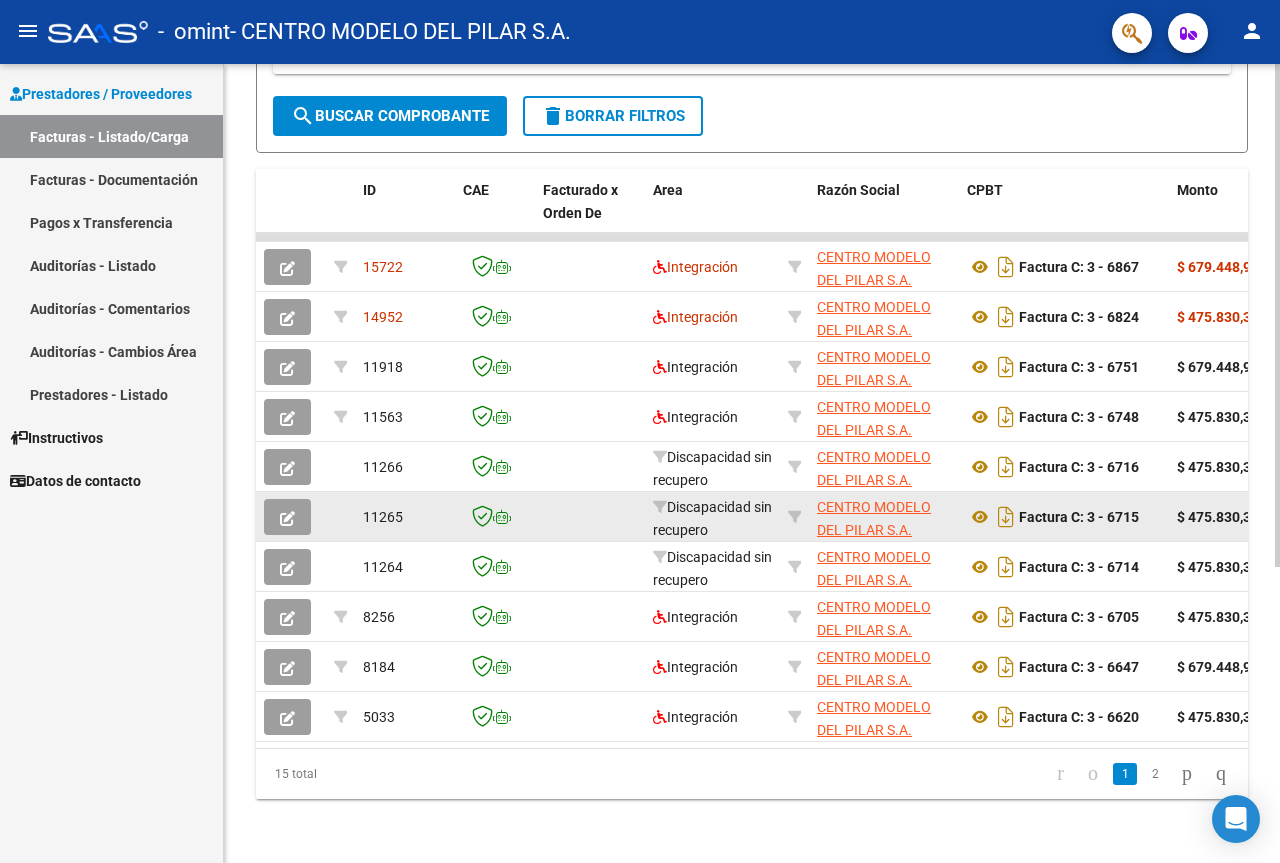 click 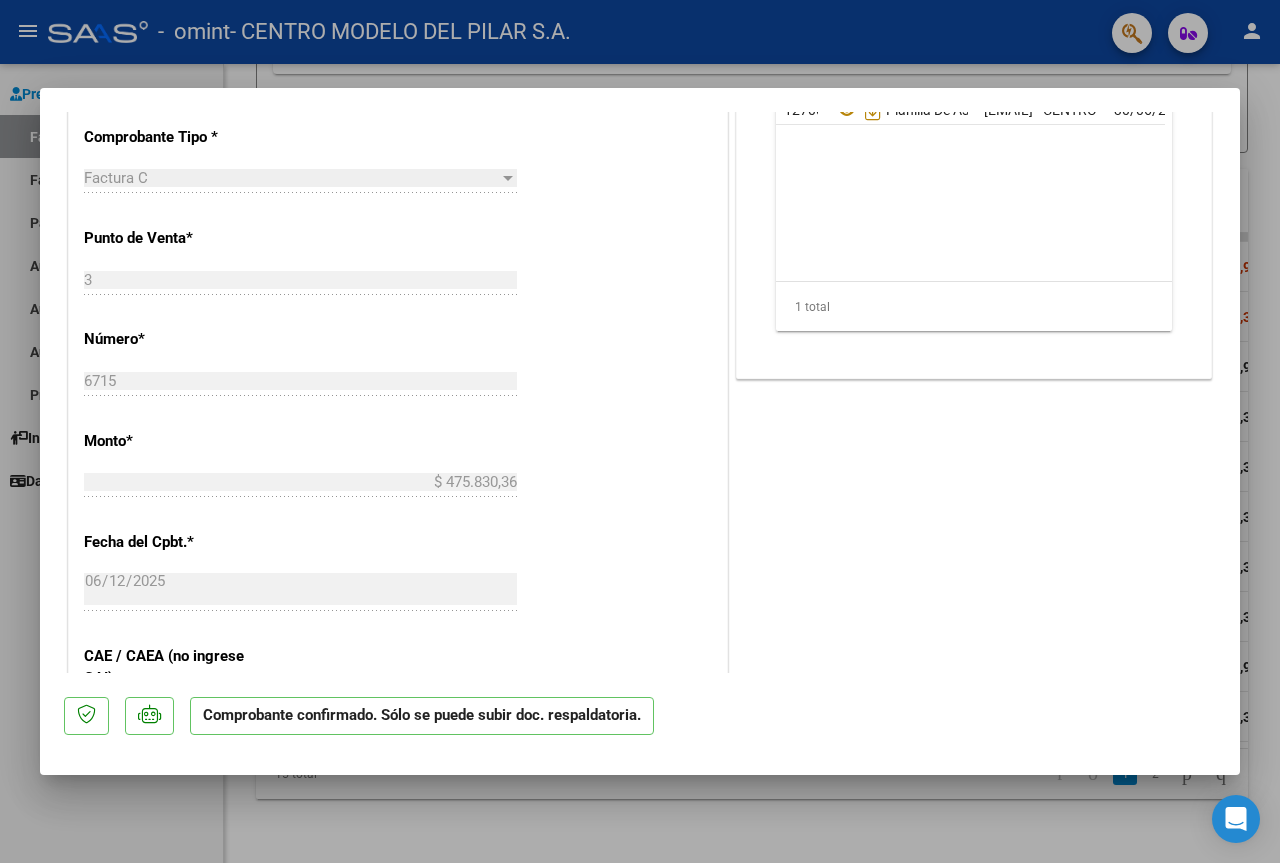 scroll, scrollTop: 530, scrollLeft: 0, axis: vertical 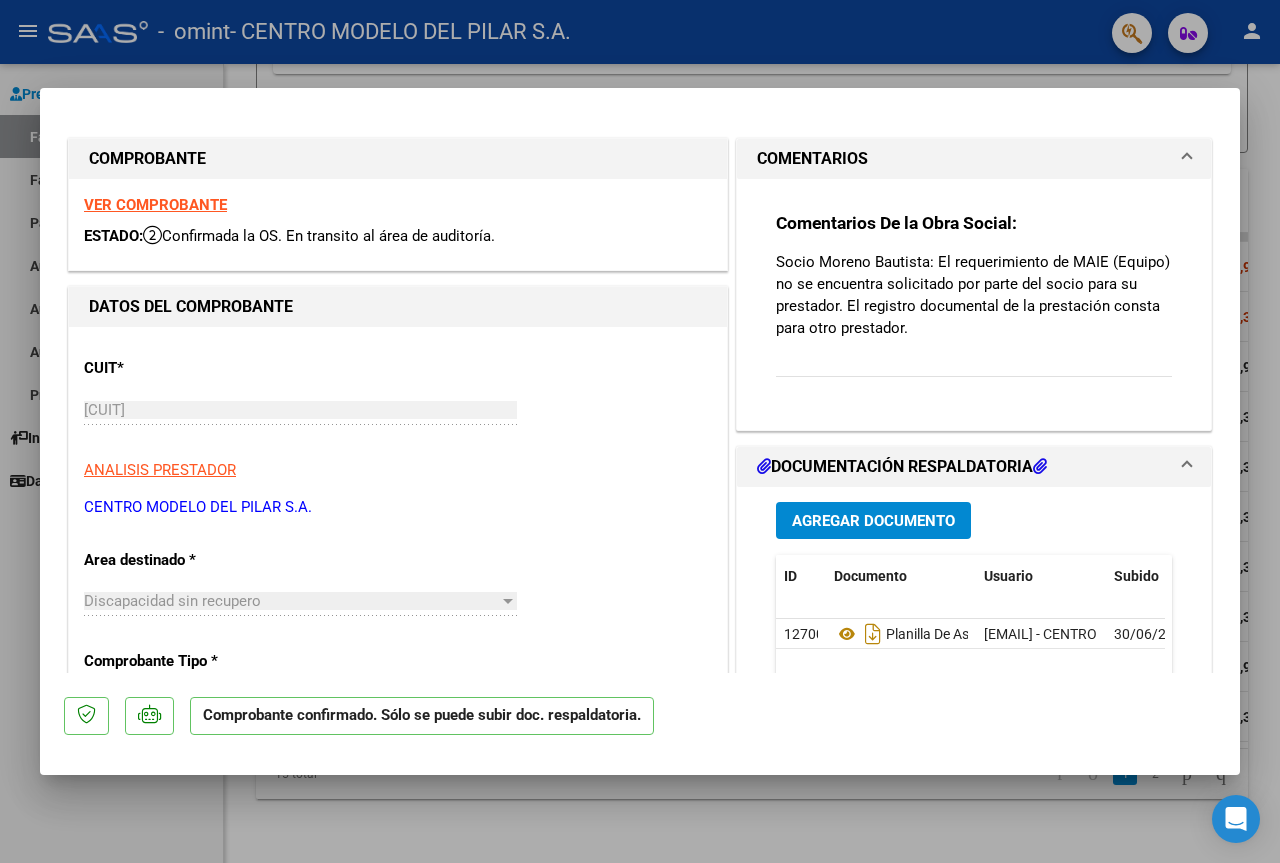 click at bounding box center (640, 431) 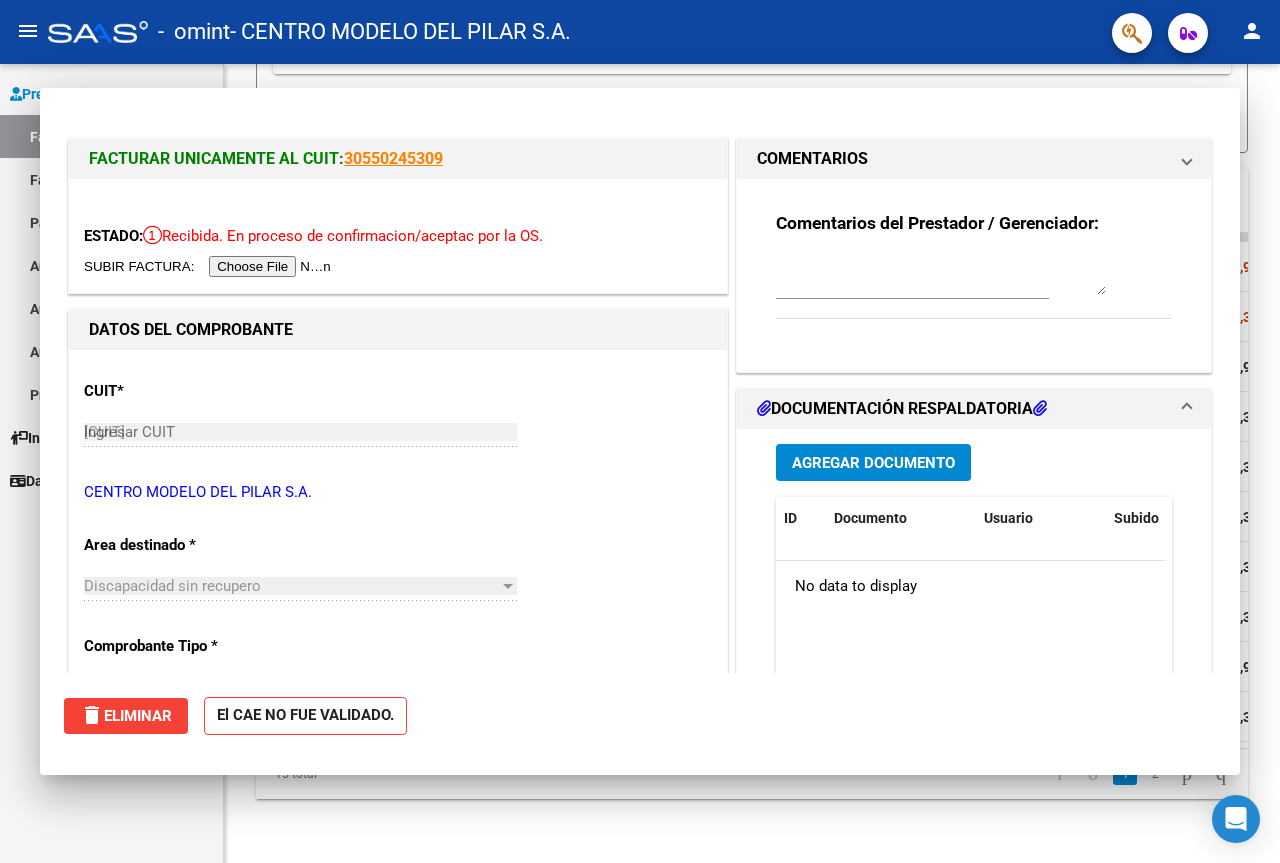 type 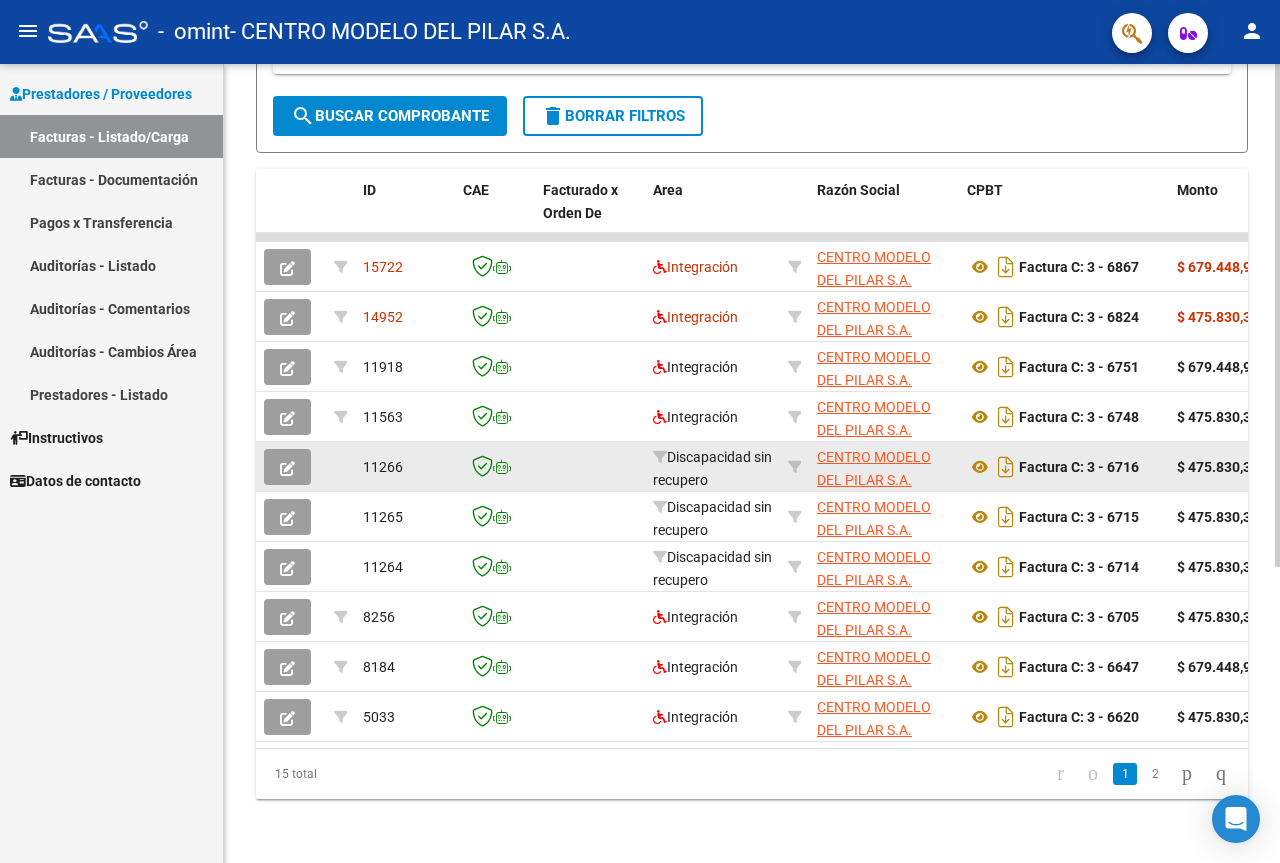 click 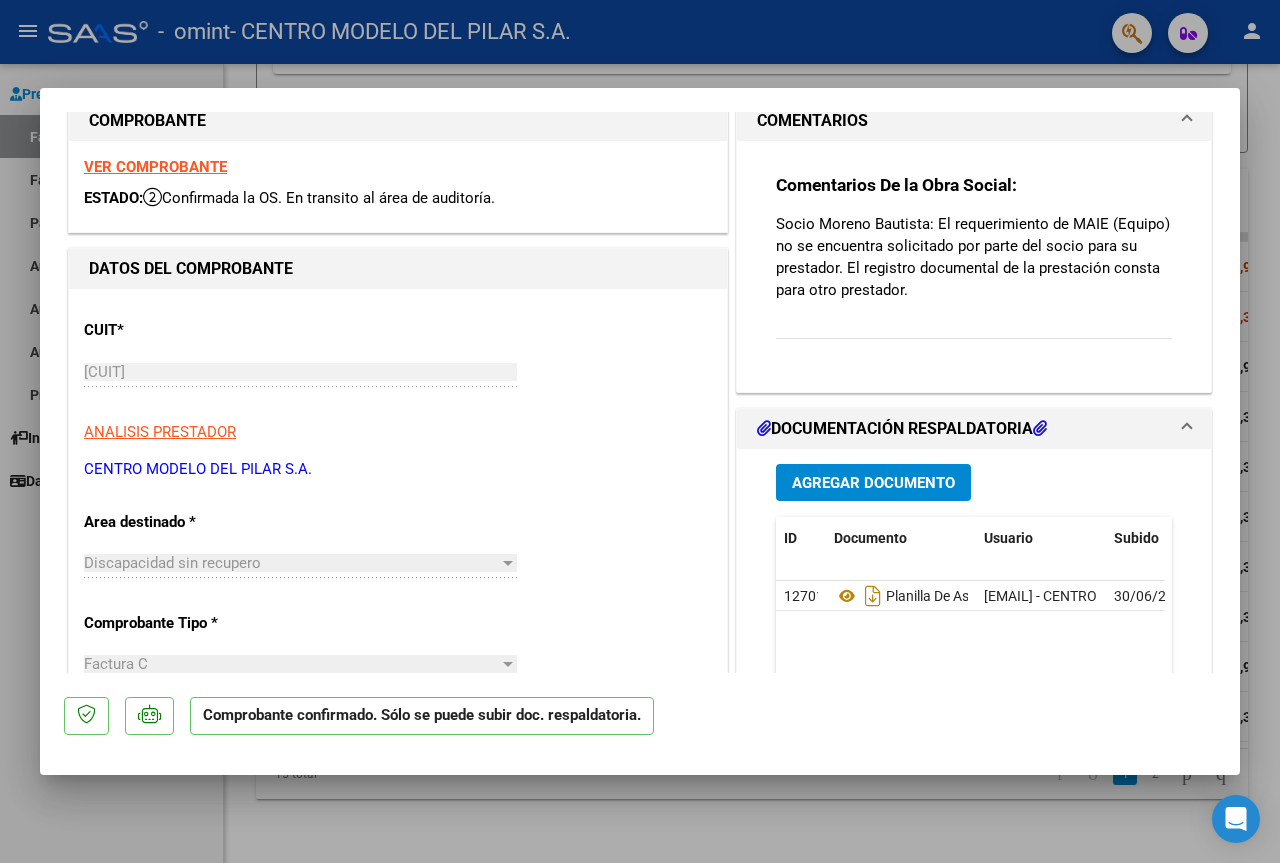 scroll, scrollTop: 0, scrollLeft: 0, axis: both 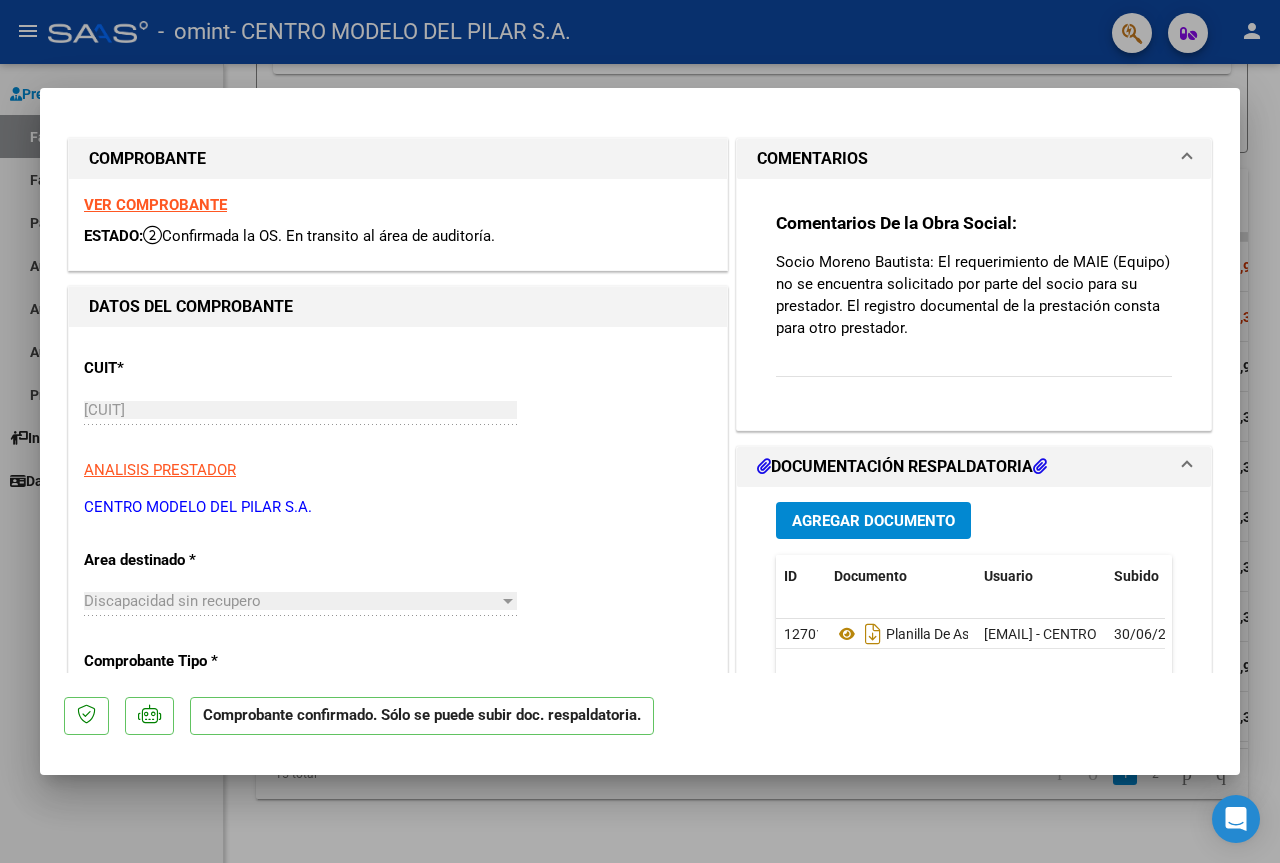 click at bounding box center [640, 431] 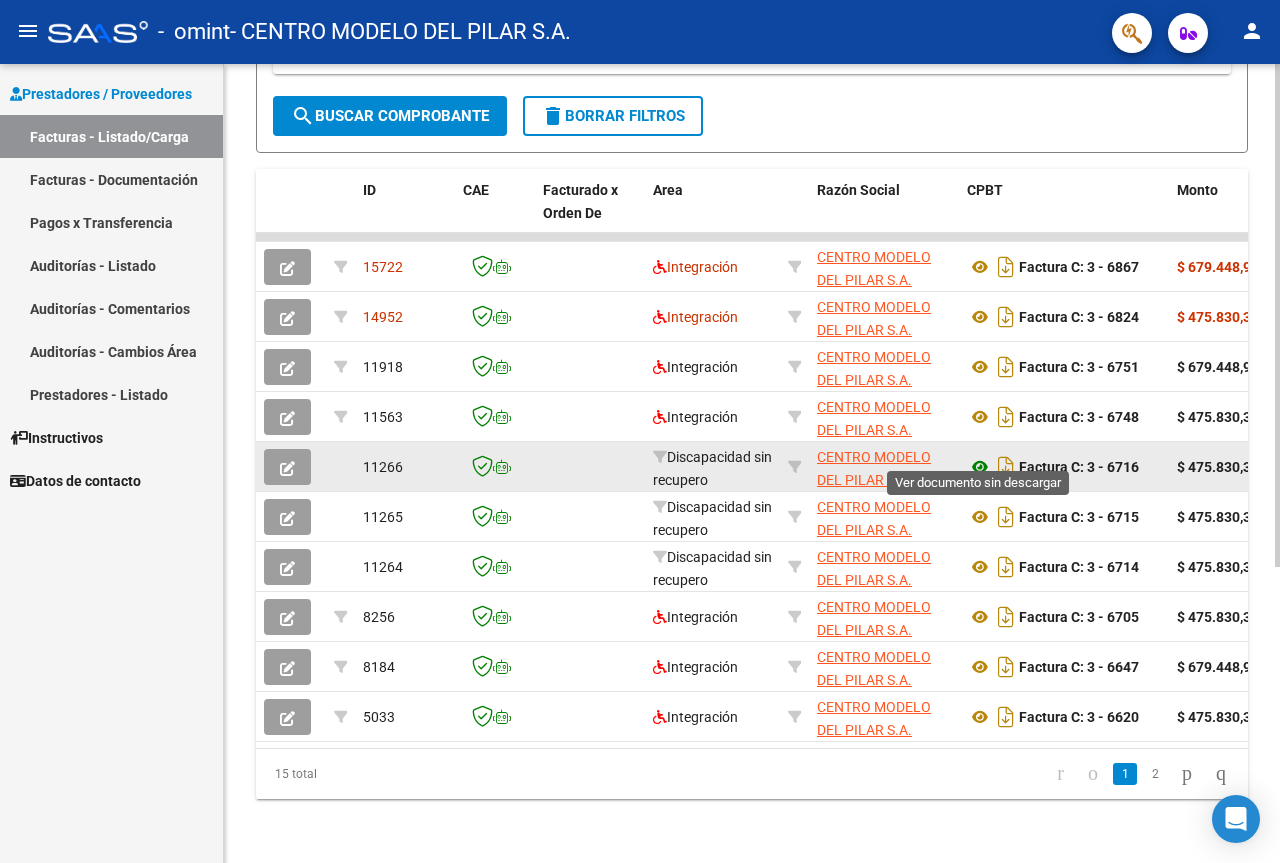 click 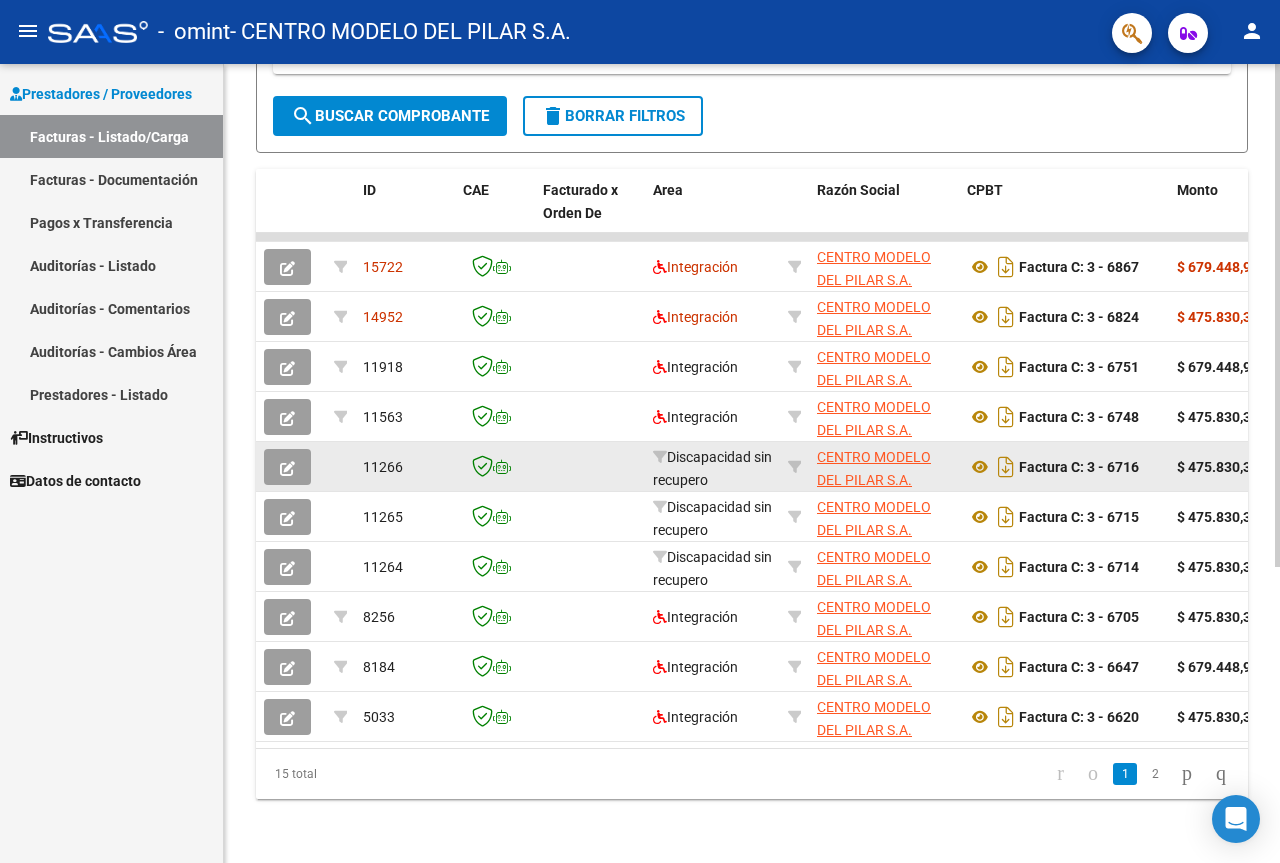 click 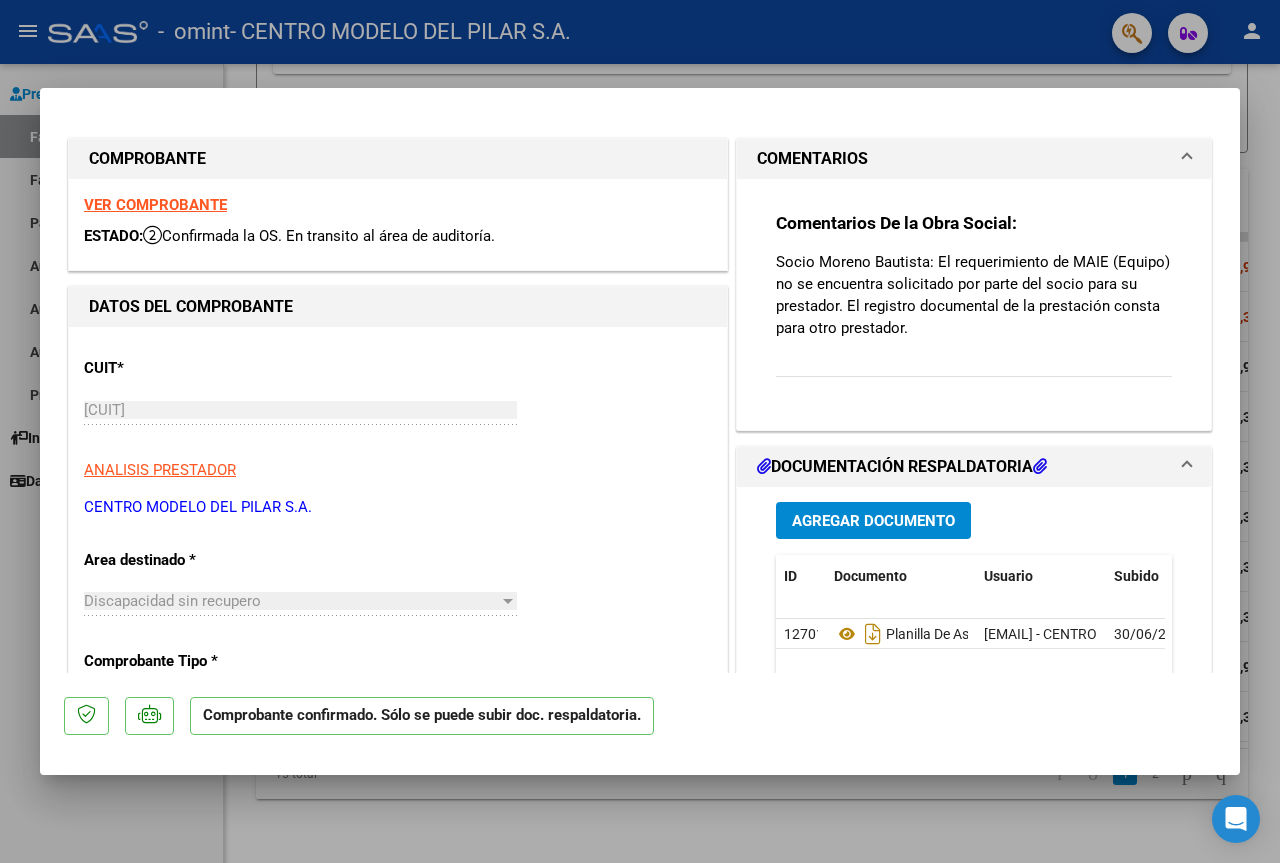 click at bounding box center (640, 431) 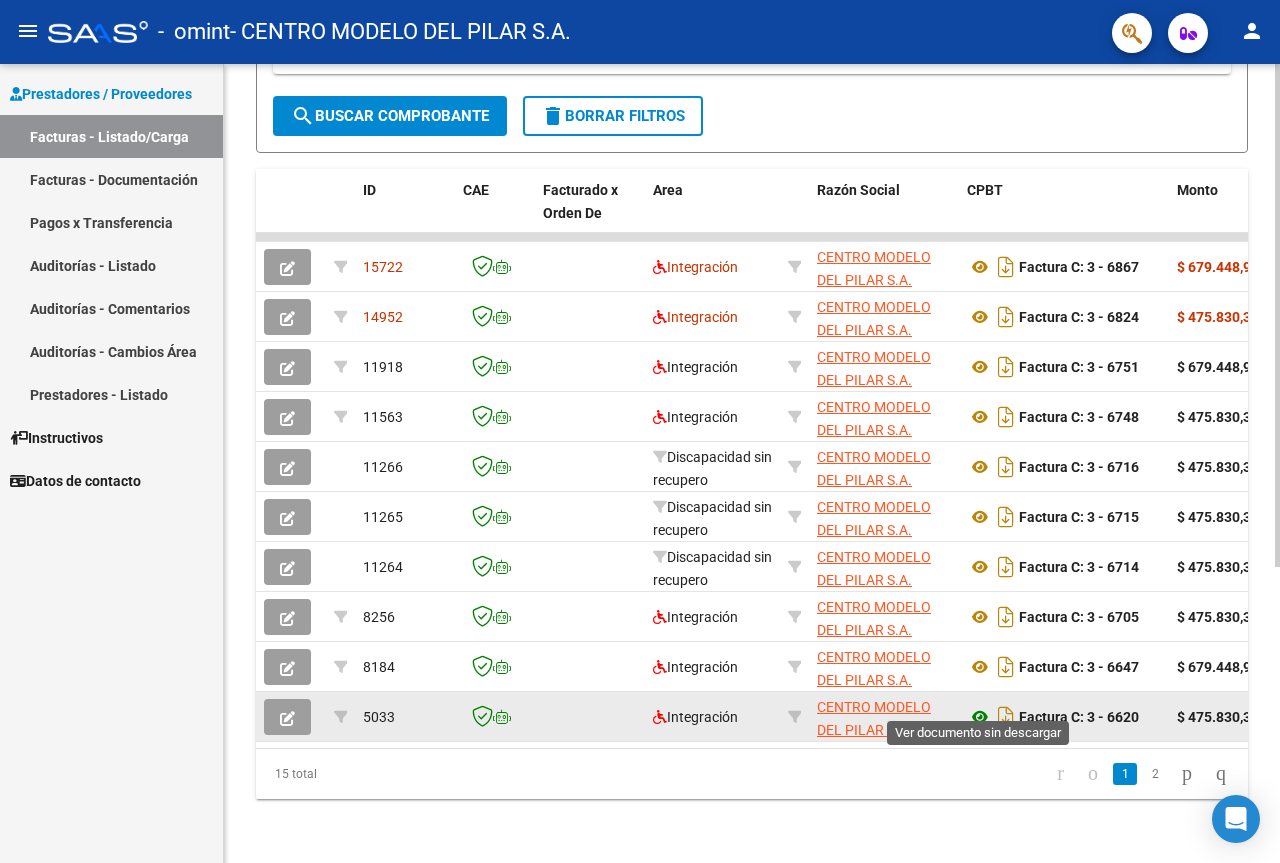 click 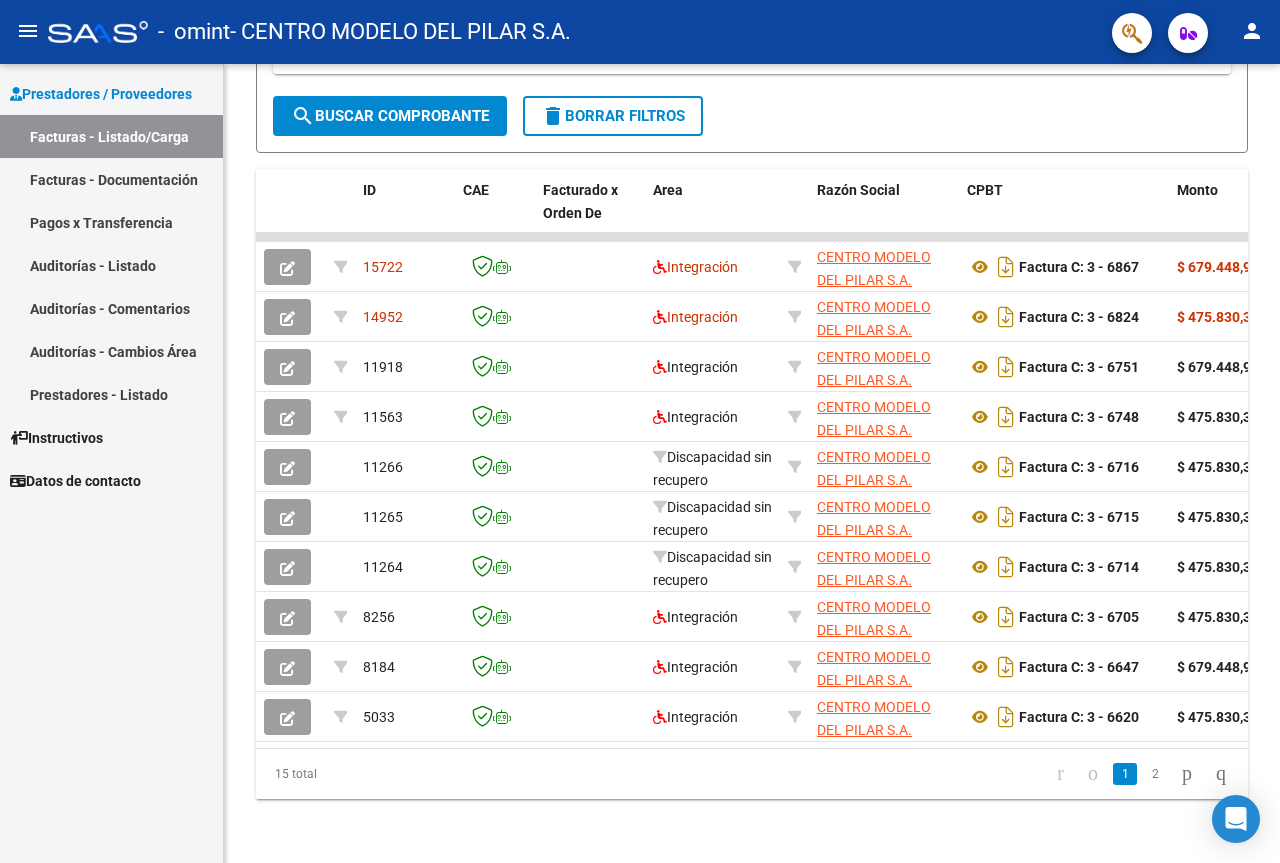 click on "person" 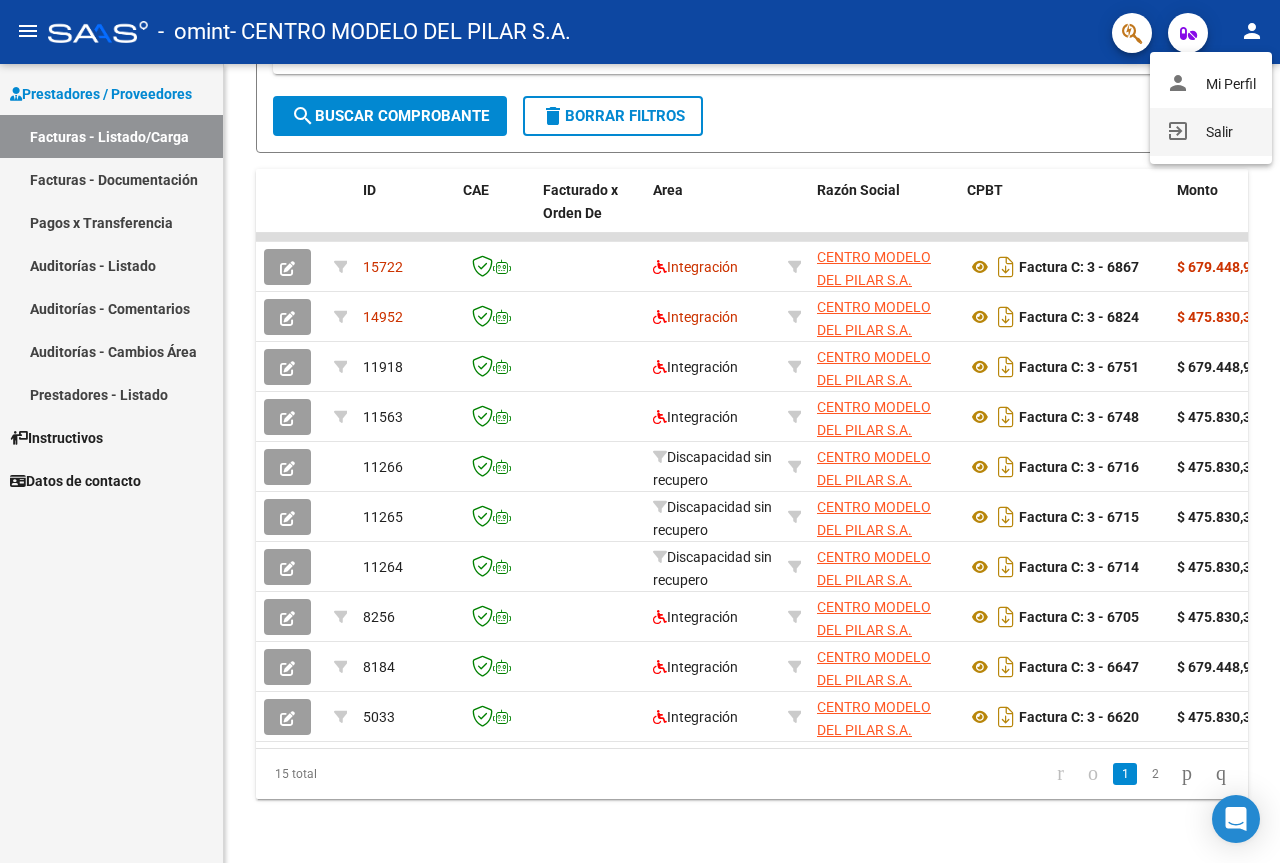 click on "exit_to_app  Salir" at bounding box center [1211, 132] 